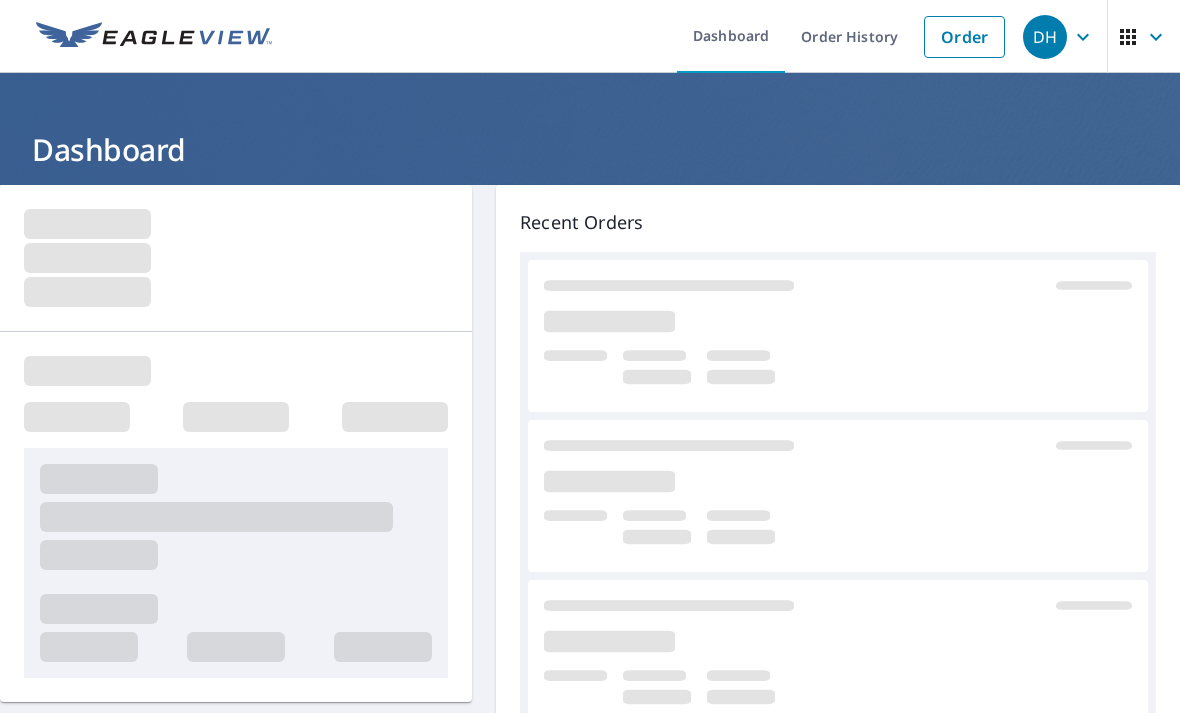 scroll, scrollTop: 0, scrollLeft: 0, axis: both 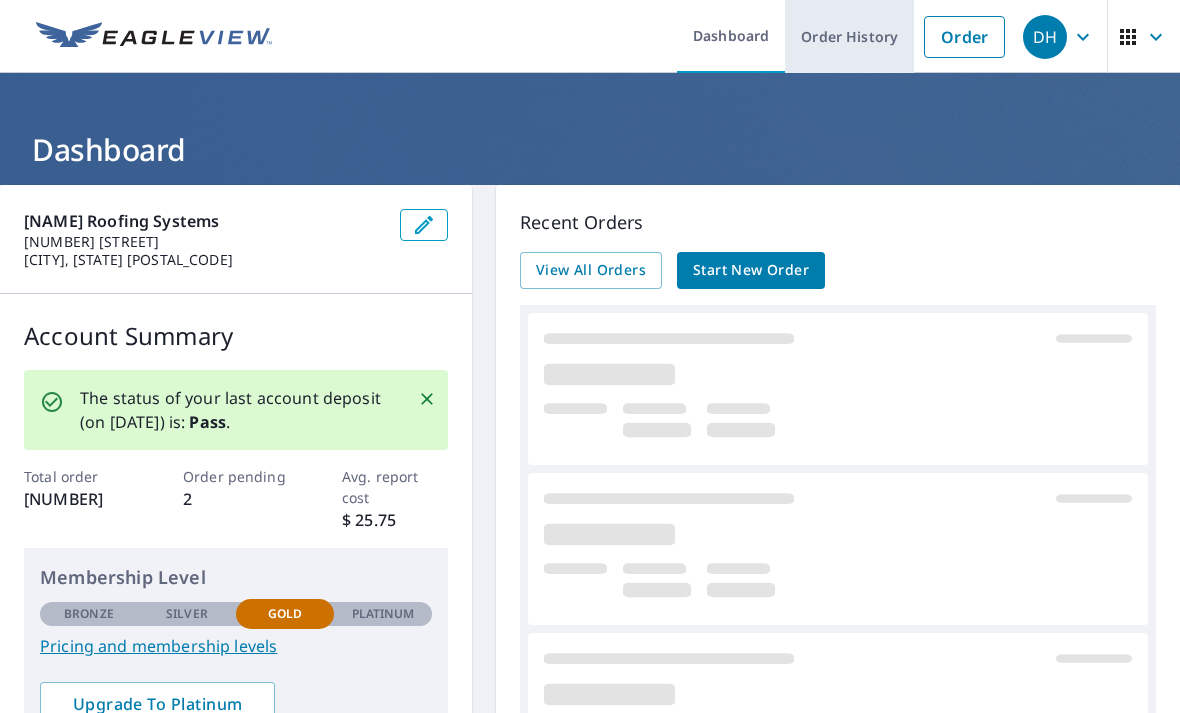 click on "Order History" at bounding box center (849, 36) 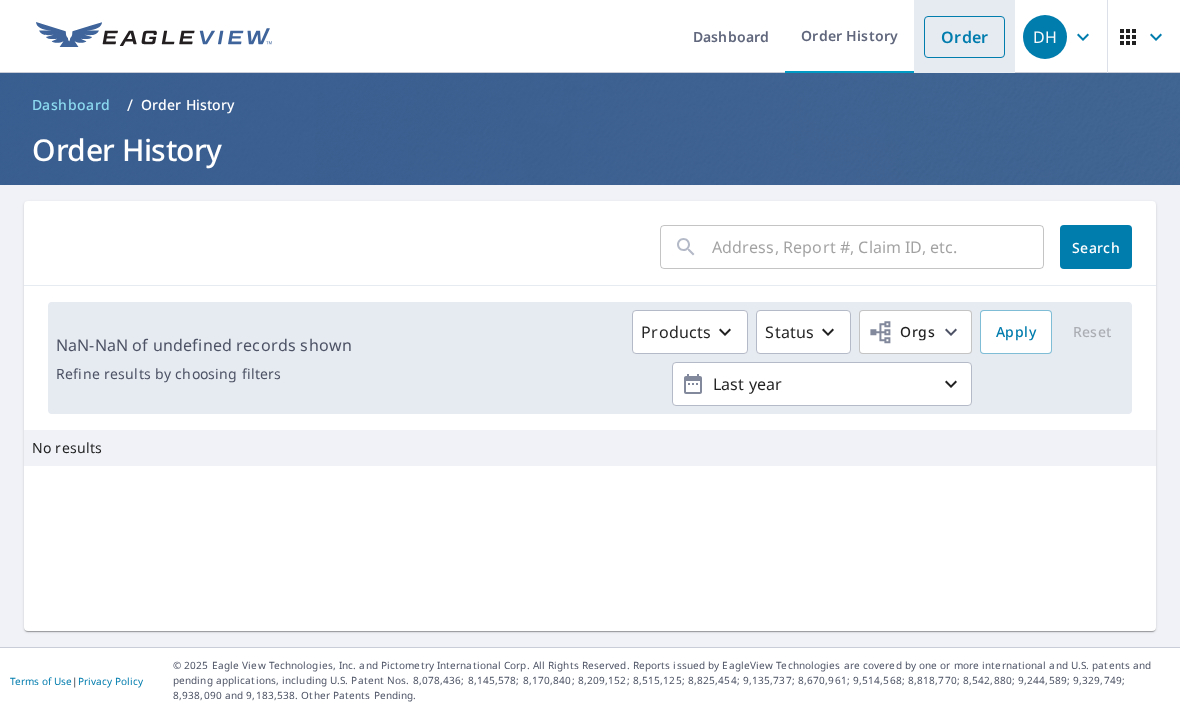 click on "Order" at bounding box center (964, 37) 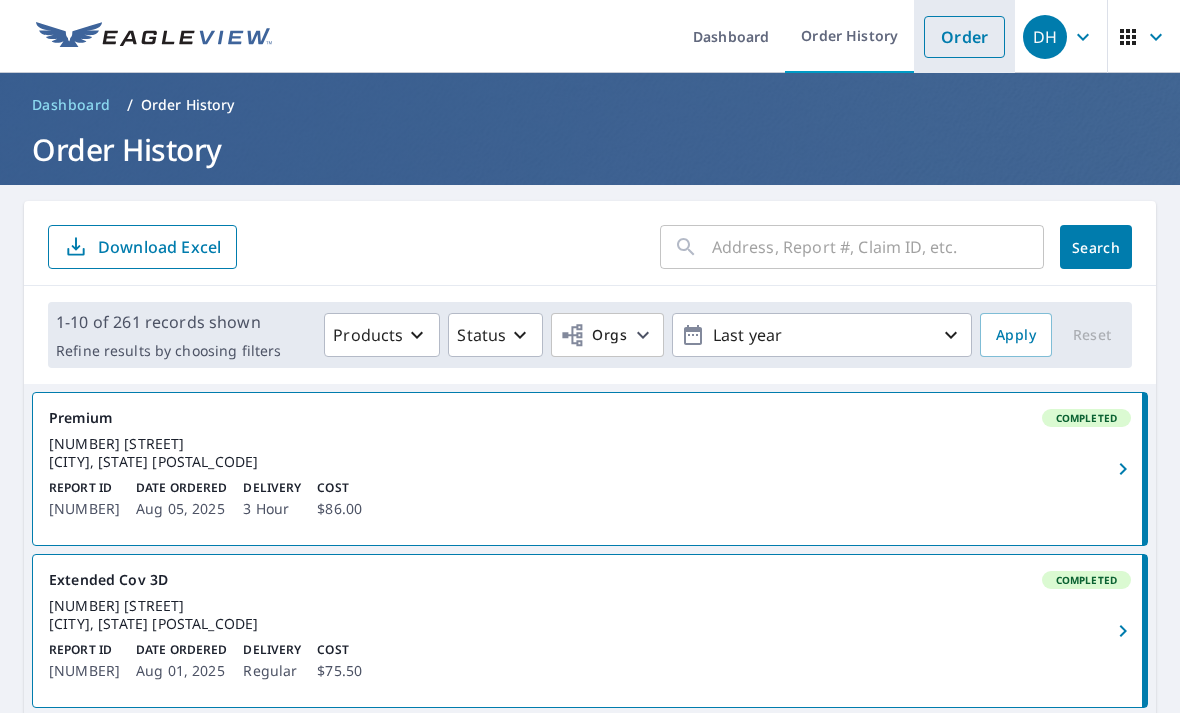click on "Order" at bounding box center [964, 37] 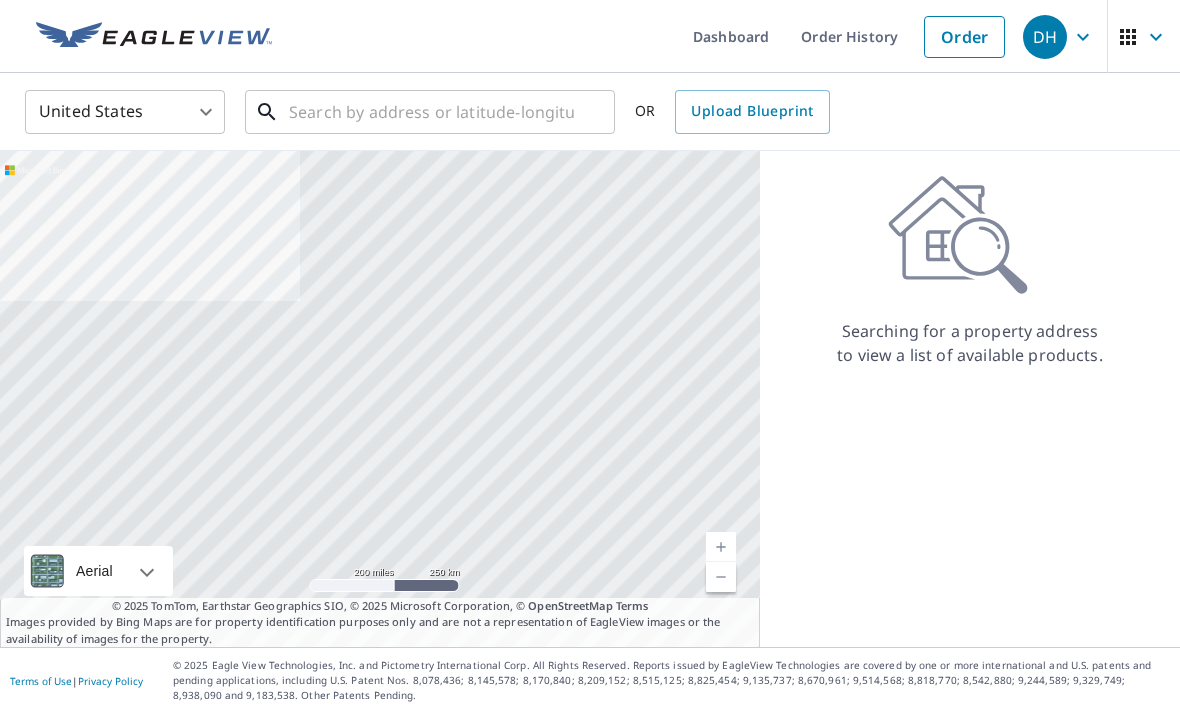 click at bounding box center (431, 112) 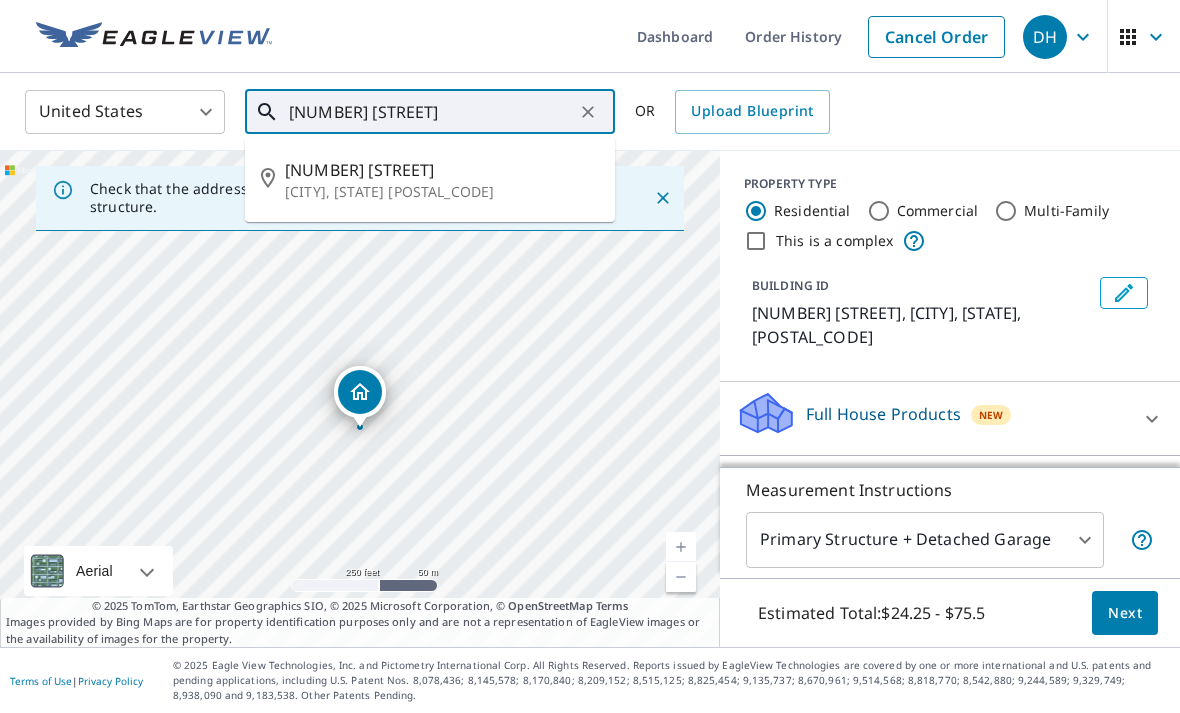 click on "[NUMBER] [STREET]" at bounding box center [431, 112] 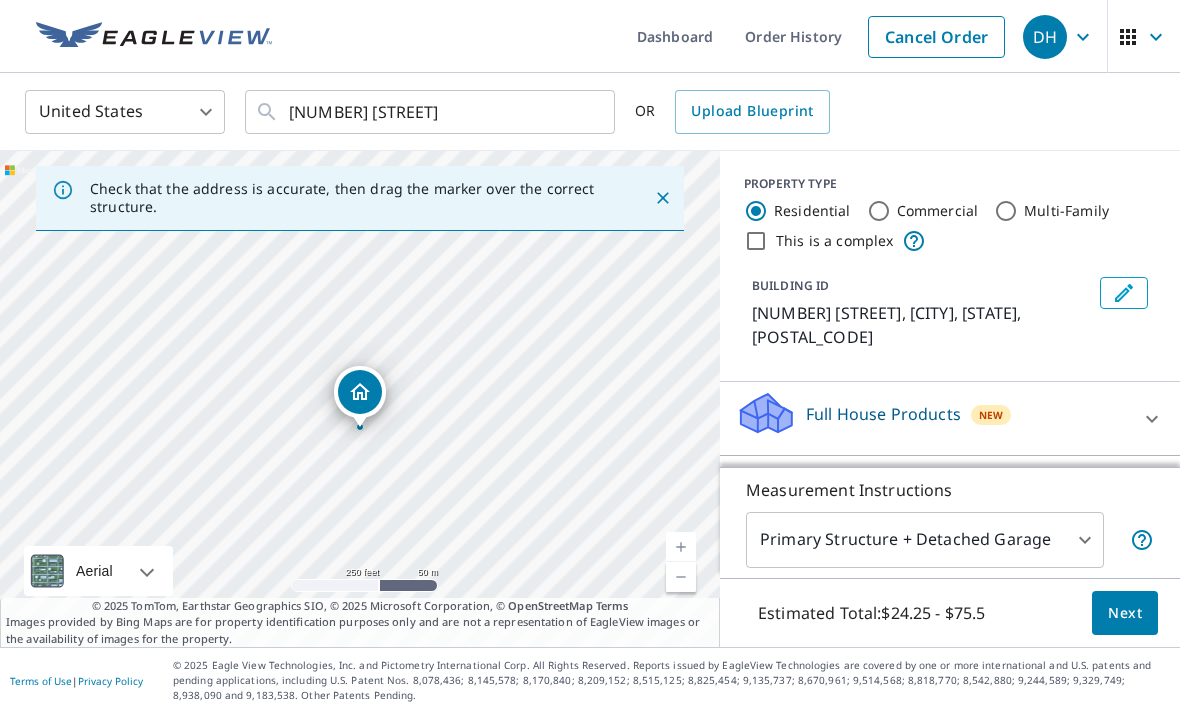 type on "[NUMBER] [STREET], [CITY], [STATE] [POSTAL_CODE]" 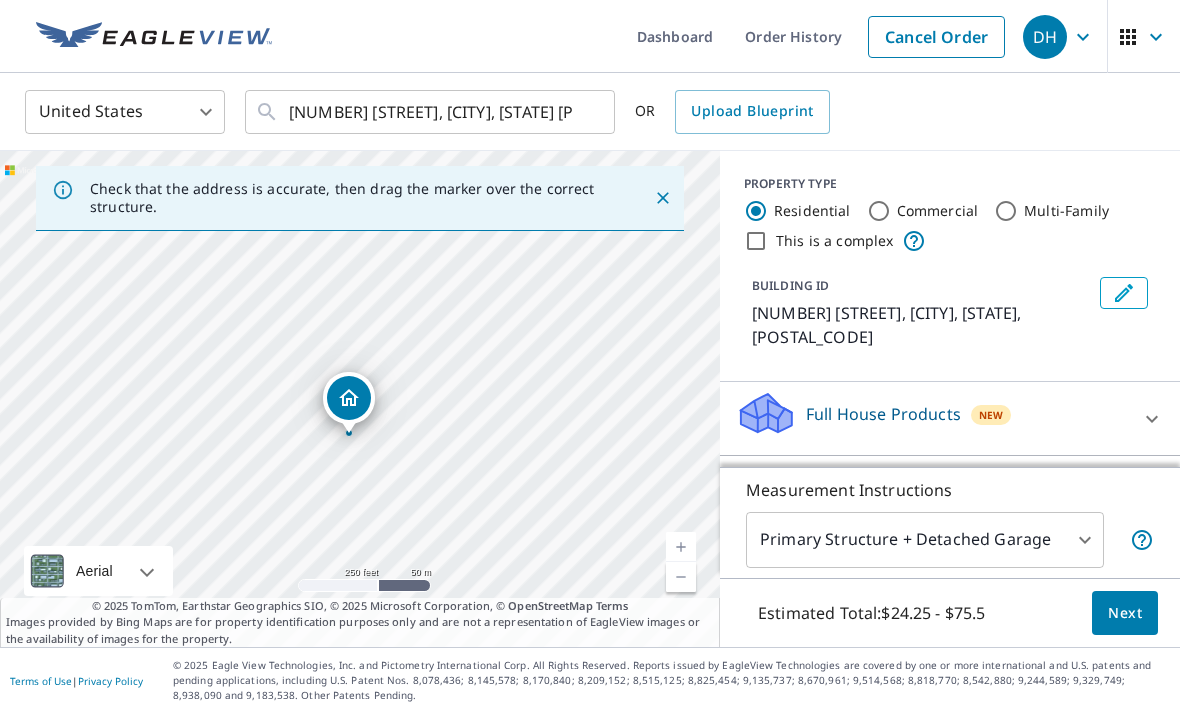 click at bounding box center [681, 547] 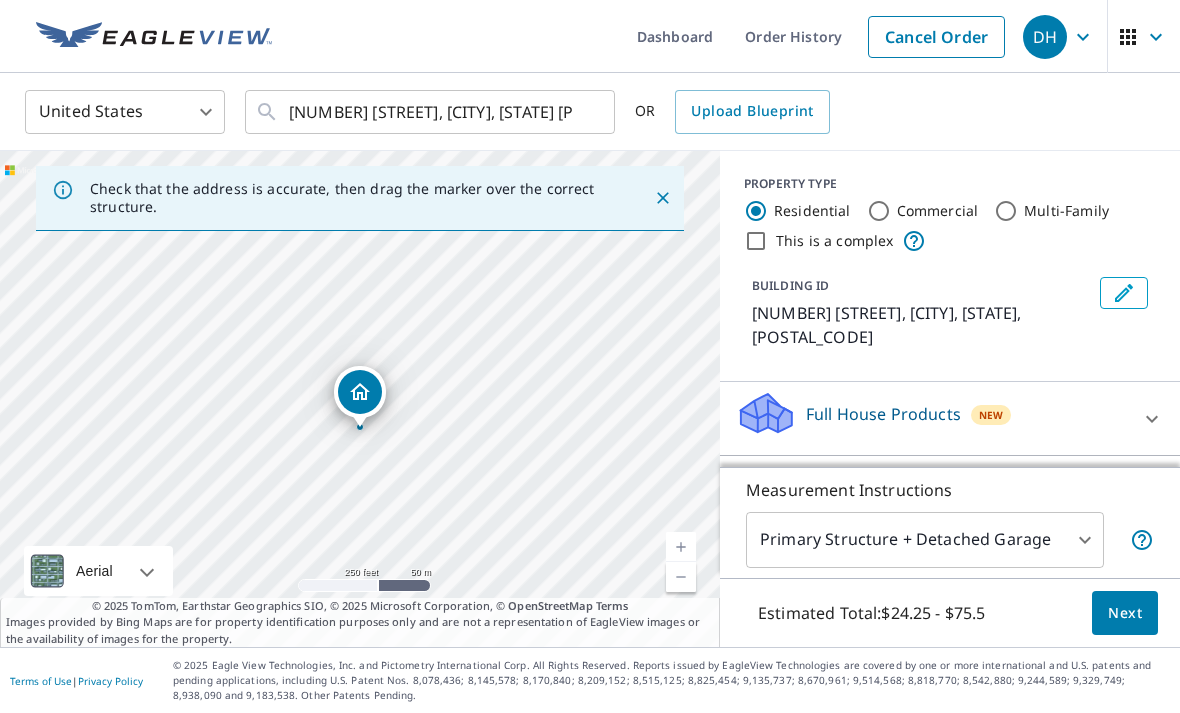 click at bounding box center [681, 547] 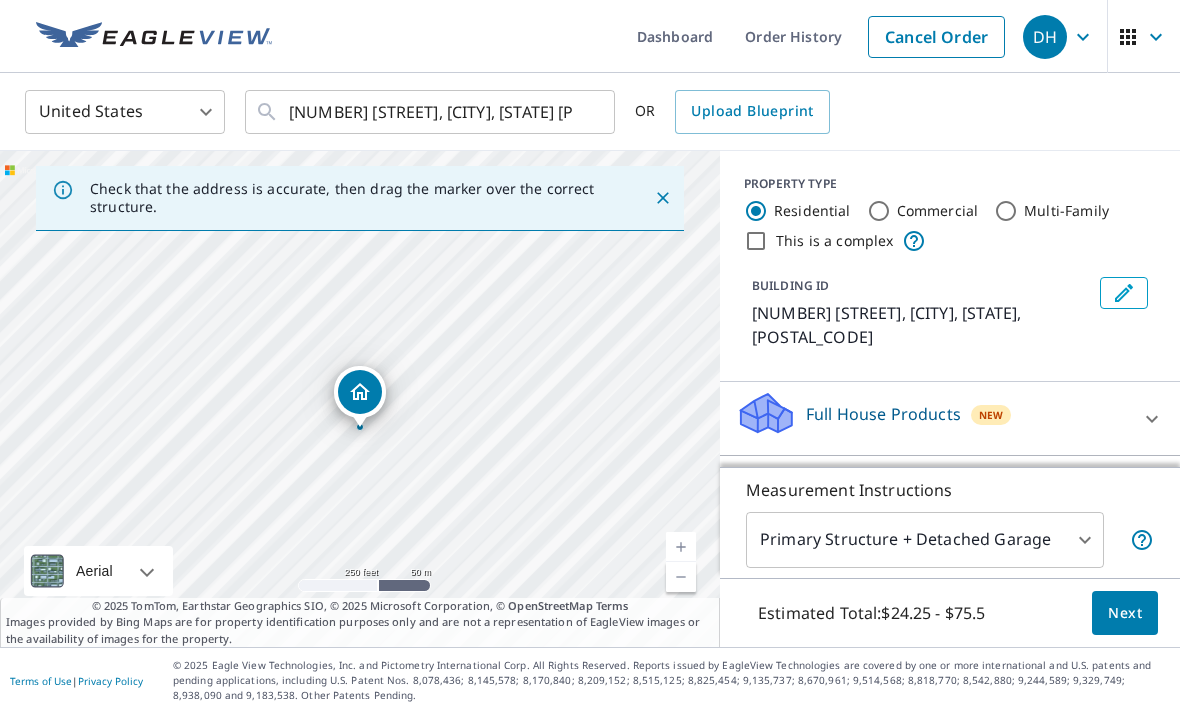 click on "[NUMBER] [STREET], [CITY], [STATE] [POSTAL_CODE]" at bounding box center (360, 399) 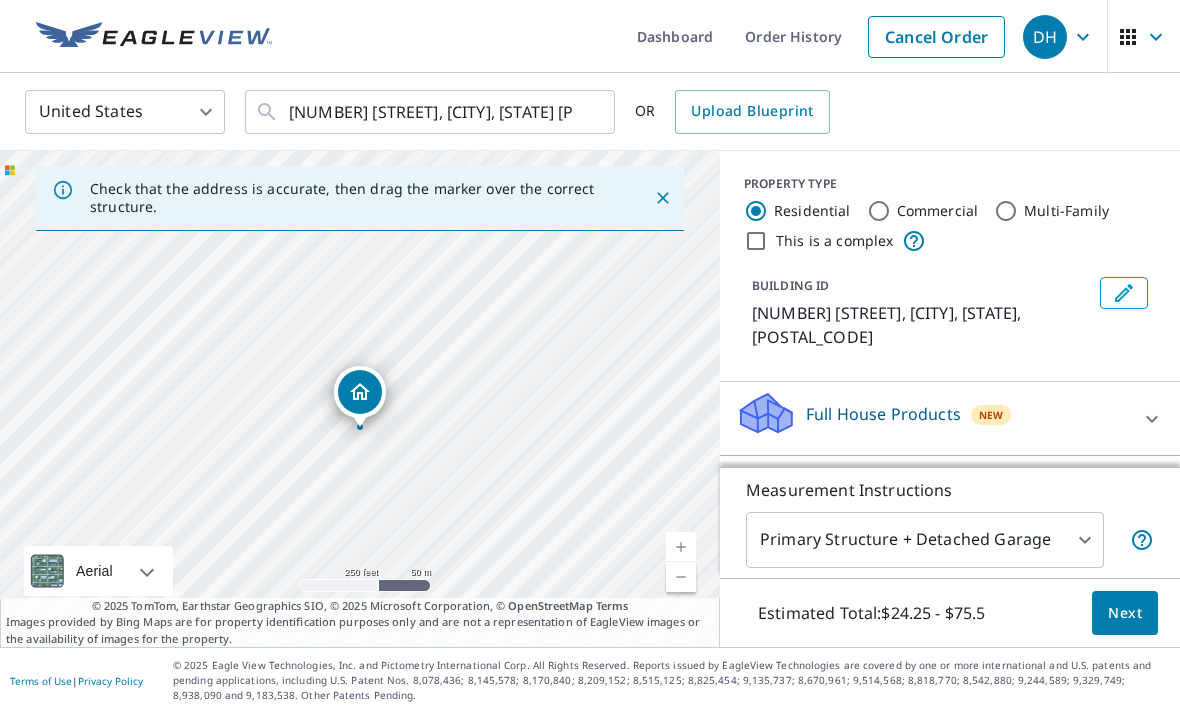 click on "[NUMBER] [STREET], [CITY], [STATE] [POSTAL_CODE]" at bounding box center (360, 399) 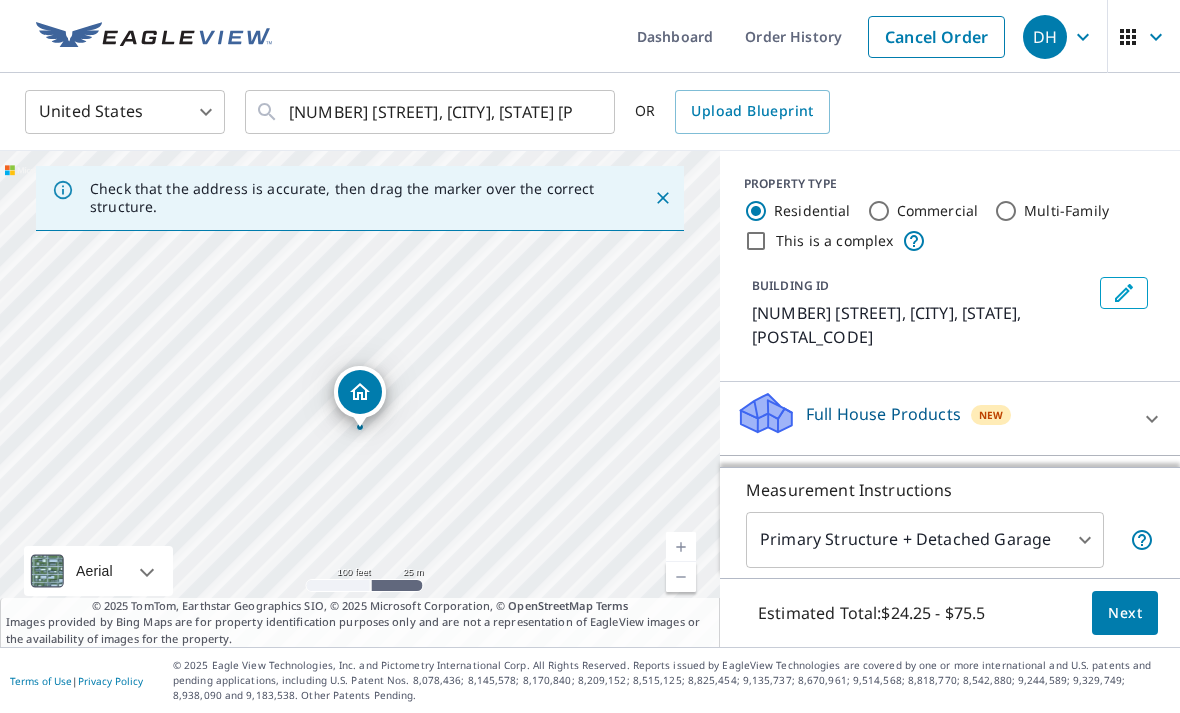 click at bounding box center [681, 547] 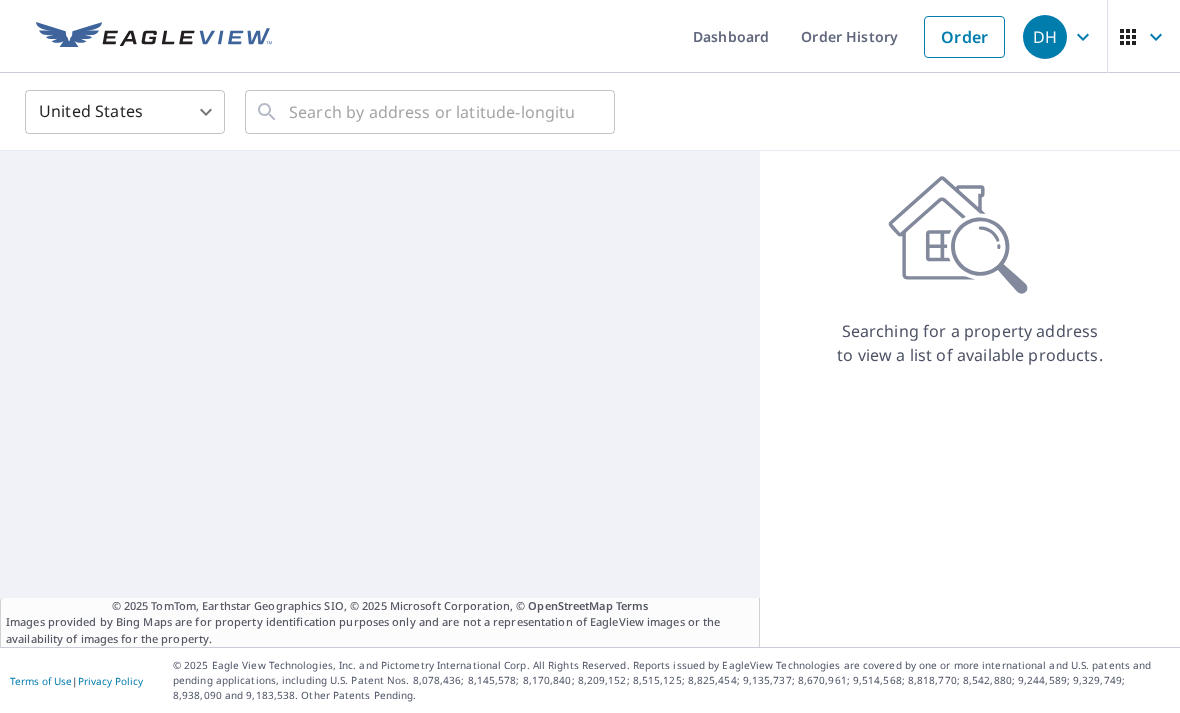 scroll, scrollTop: 0, scrollLeft: 0, axis: both 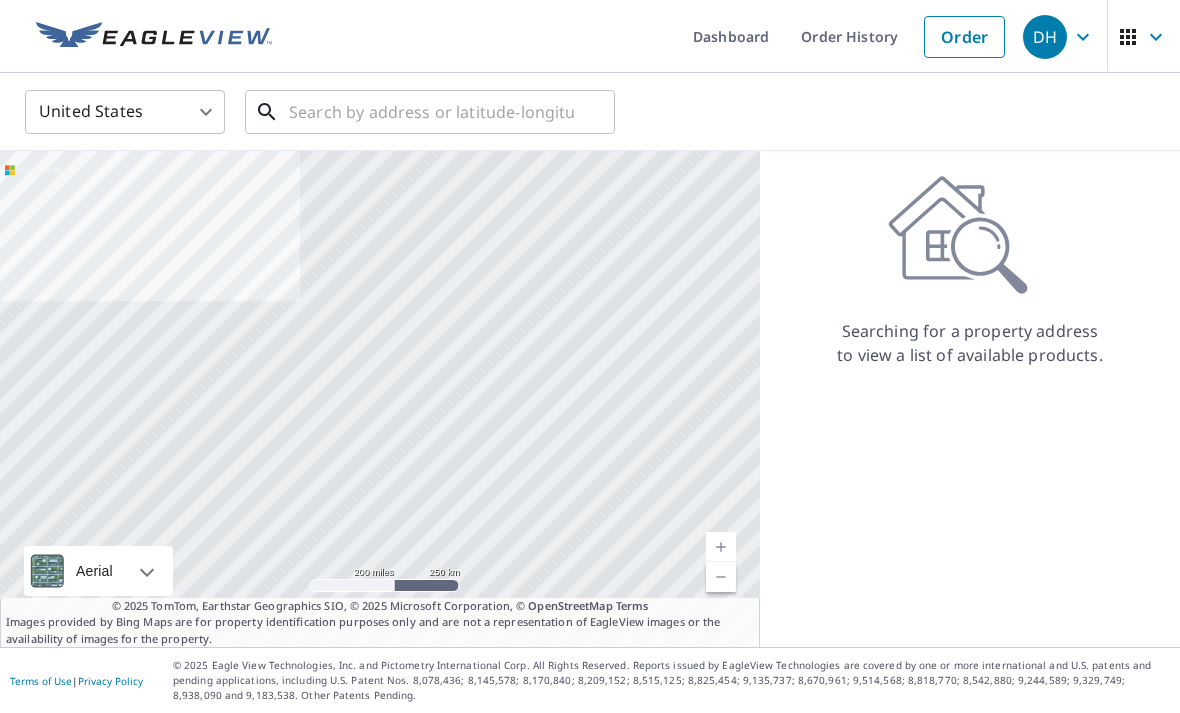 click at bounding box center [431, 112] 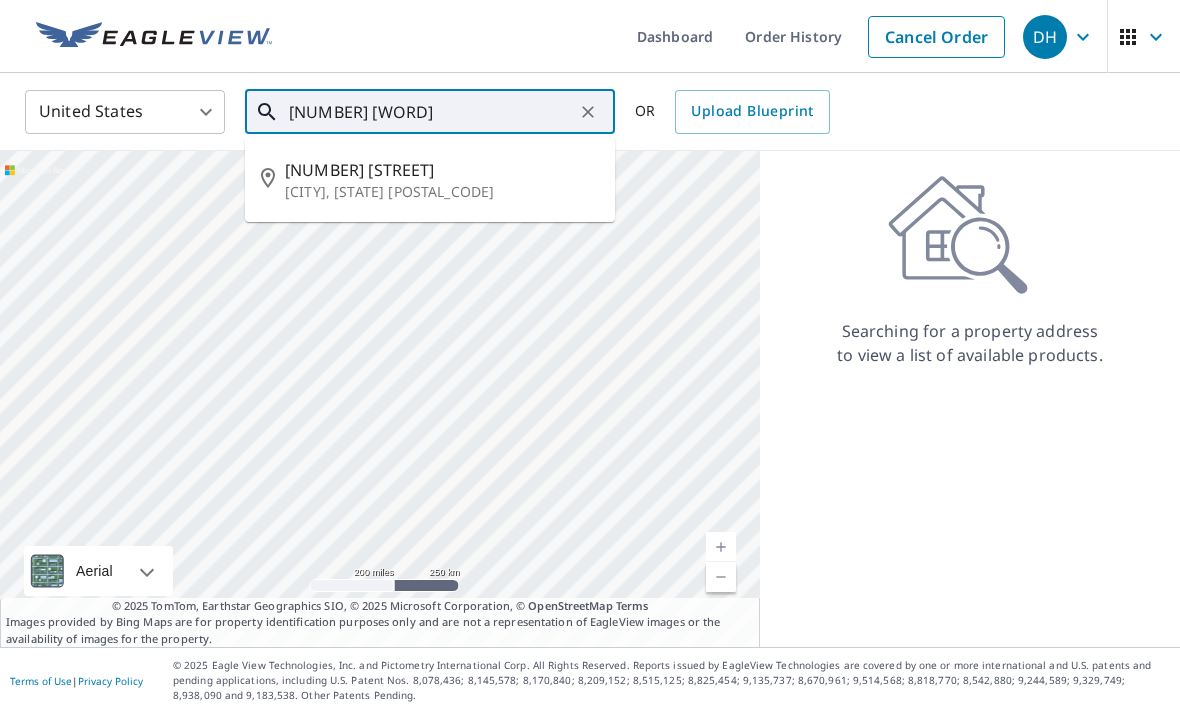click on "[NUMBER] [STREET], [CITY], [STATE] [POSTAL_CODE]" at bounding box center (430, 180) 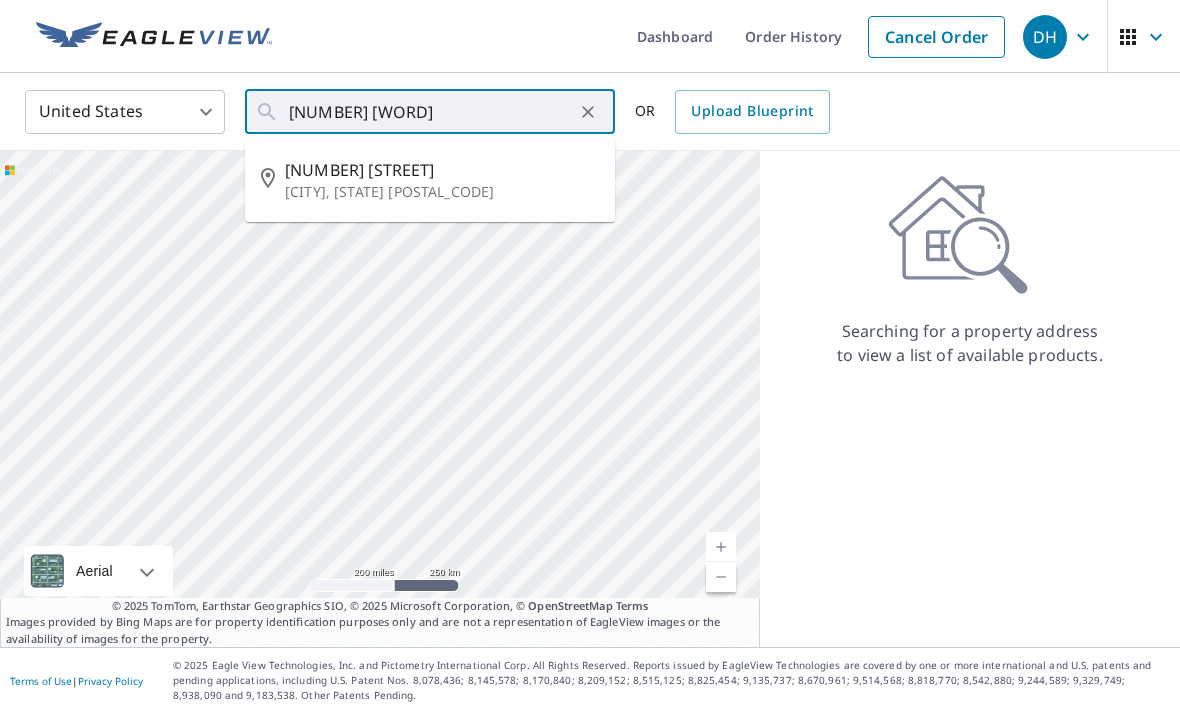 type on "[NUMBER] [STREET], [CITY], [STATE] [POSTAL_CODE]" 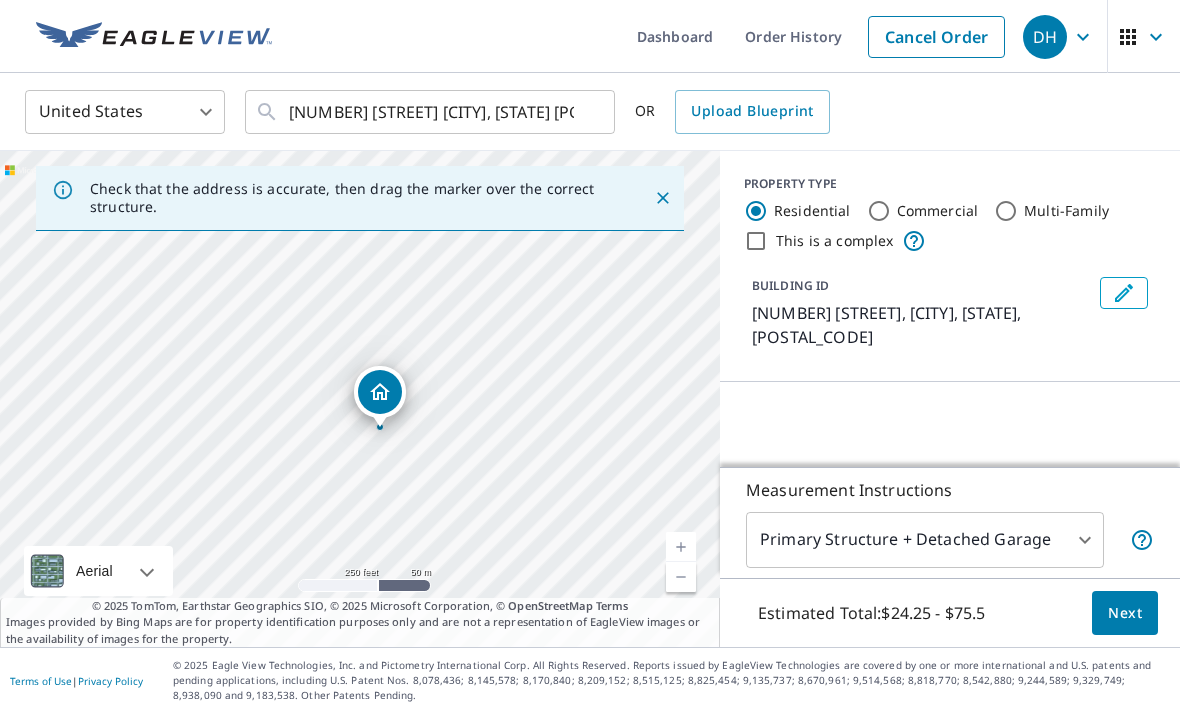 click at bounding box center (681, 547) 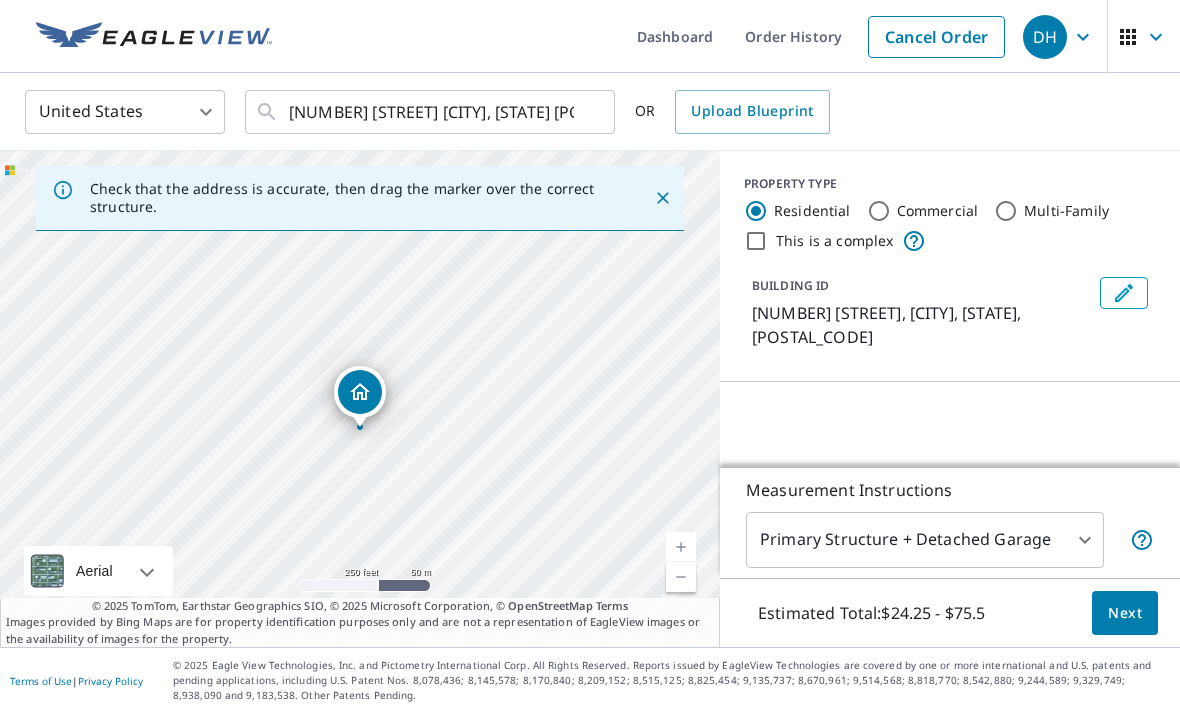 click on "[NUMBER] [STREET], [CITY], [STATE] [POSTAL_CODE]" at bounding box center [360, 399] 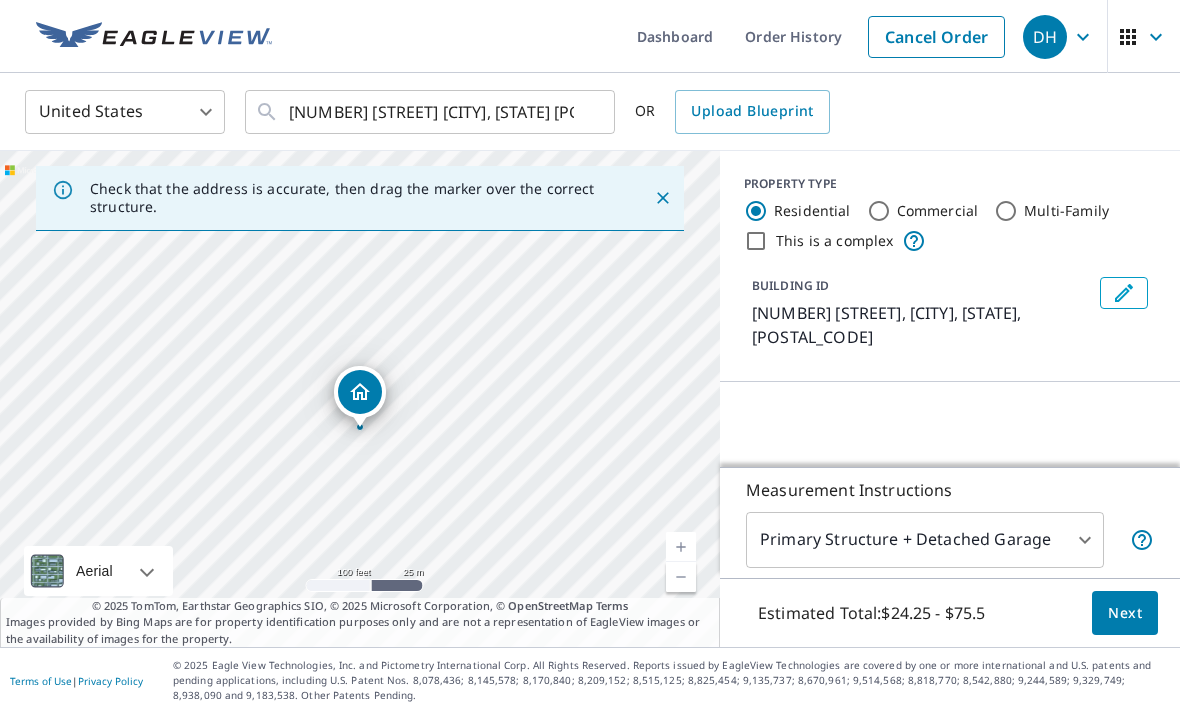 click at bounding box center (681, 547) 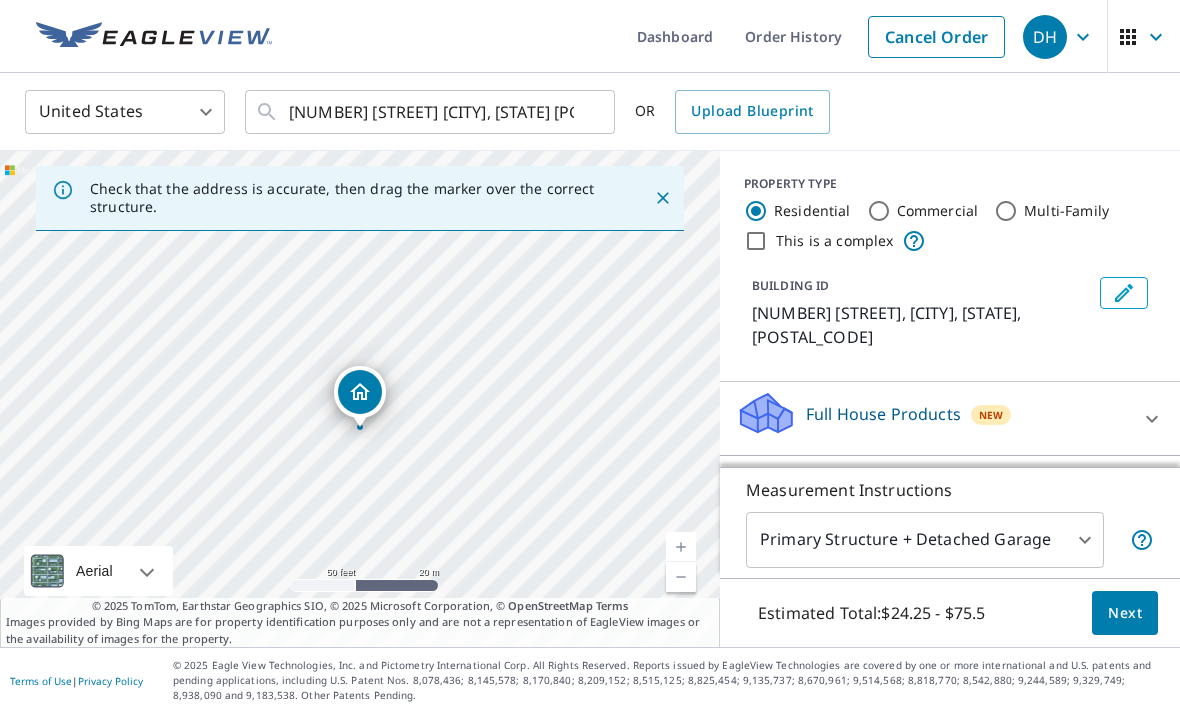 click at bounding box center [681, 547] 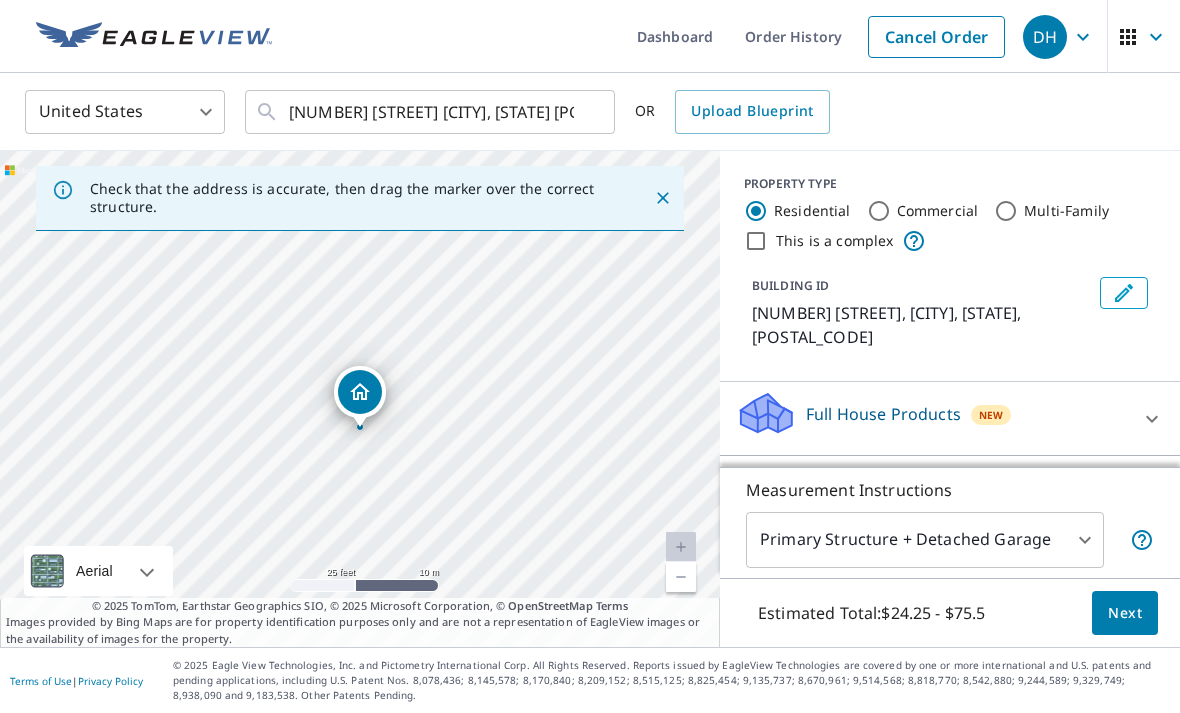 click at bounding box center (681, 547) 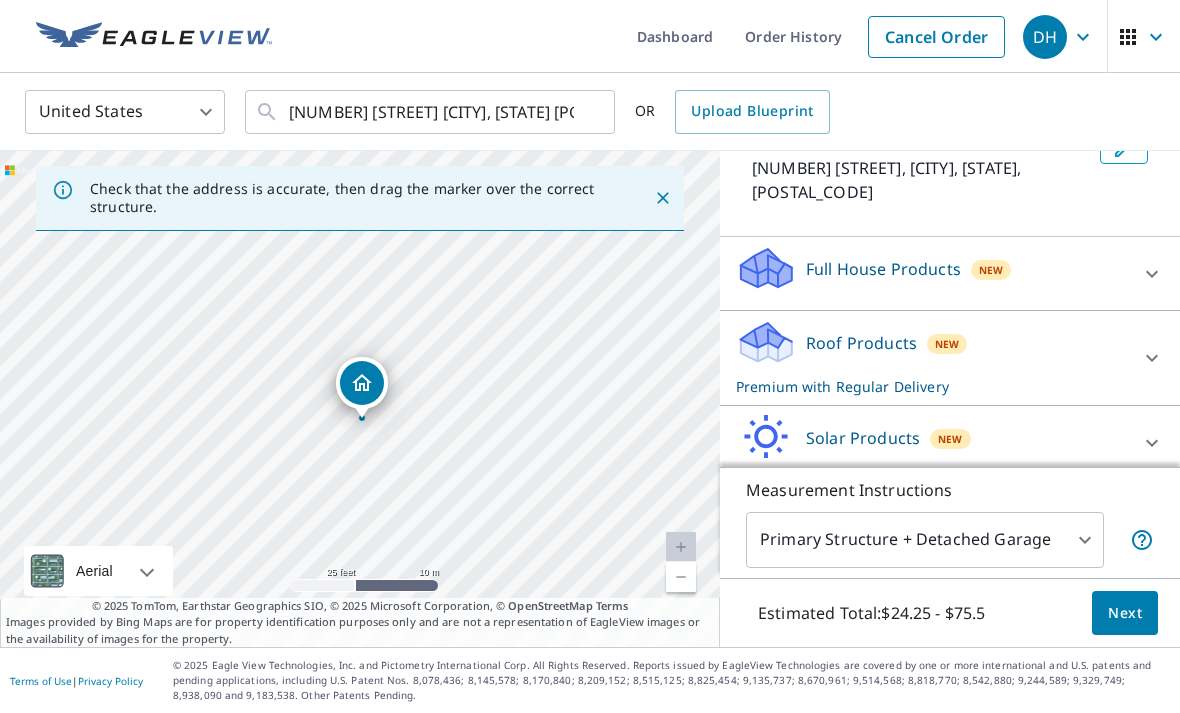 scroll, scrollTop: 144, scrollLeft: 0, axis: vertical 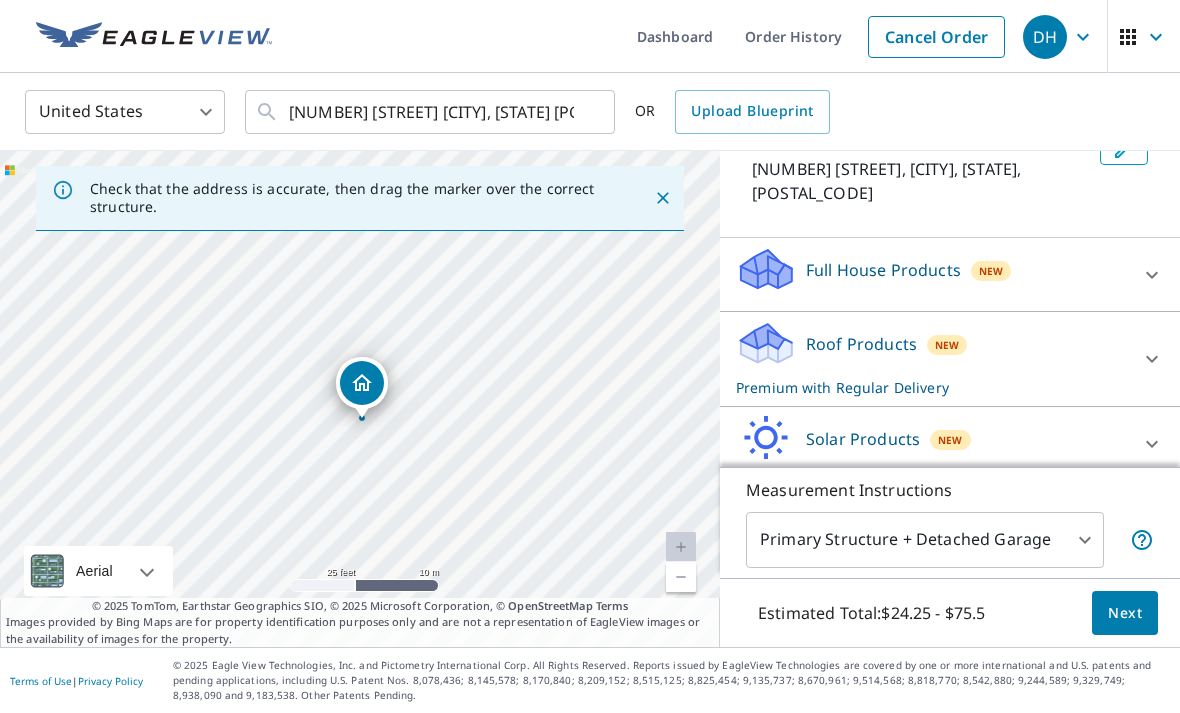 click at bounding box center [1152, 359] 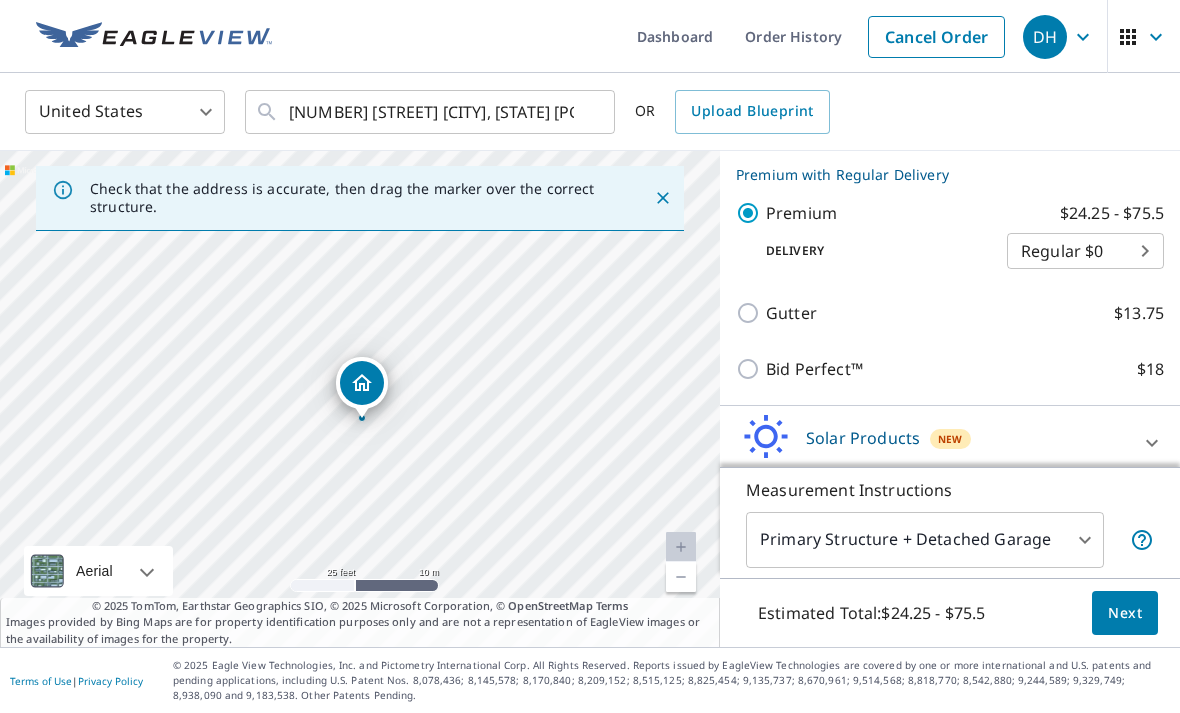 scroll, scrollTop: 356, scrollLeft: 0, axis: vertical 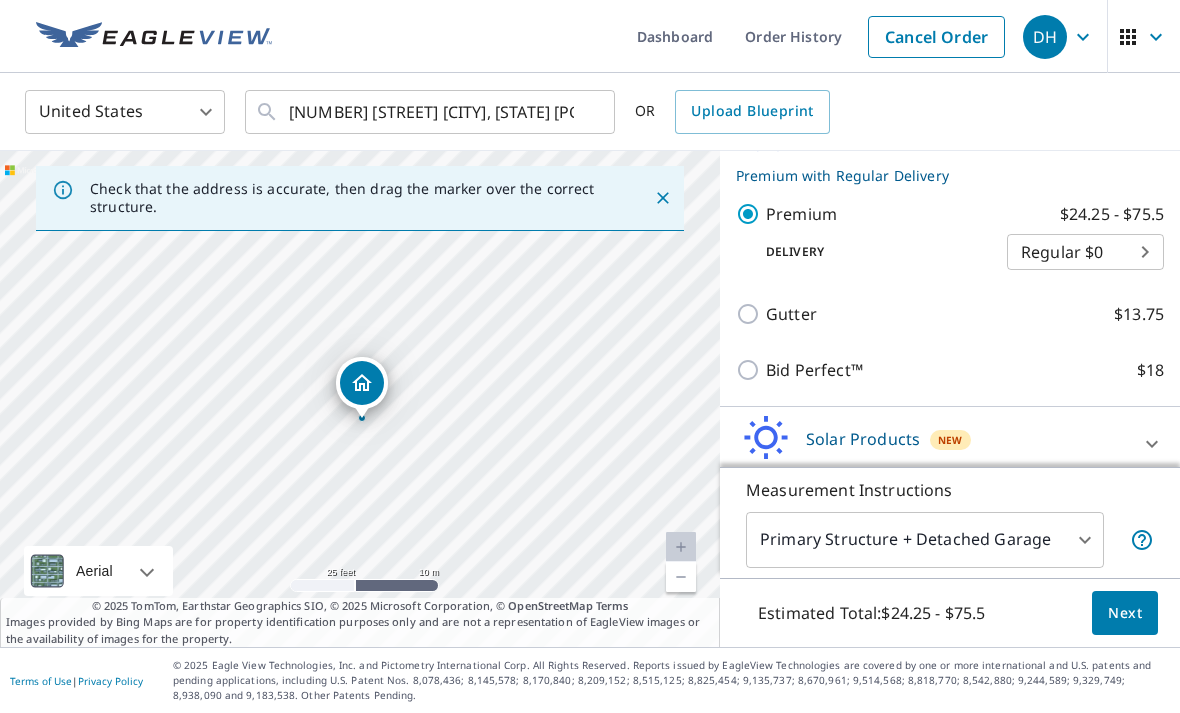click on "Next" at bounding box center [1125, 613] 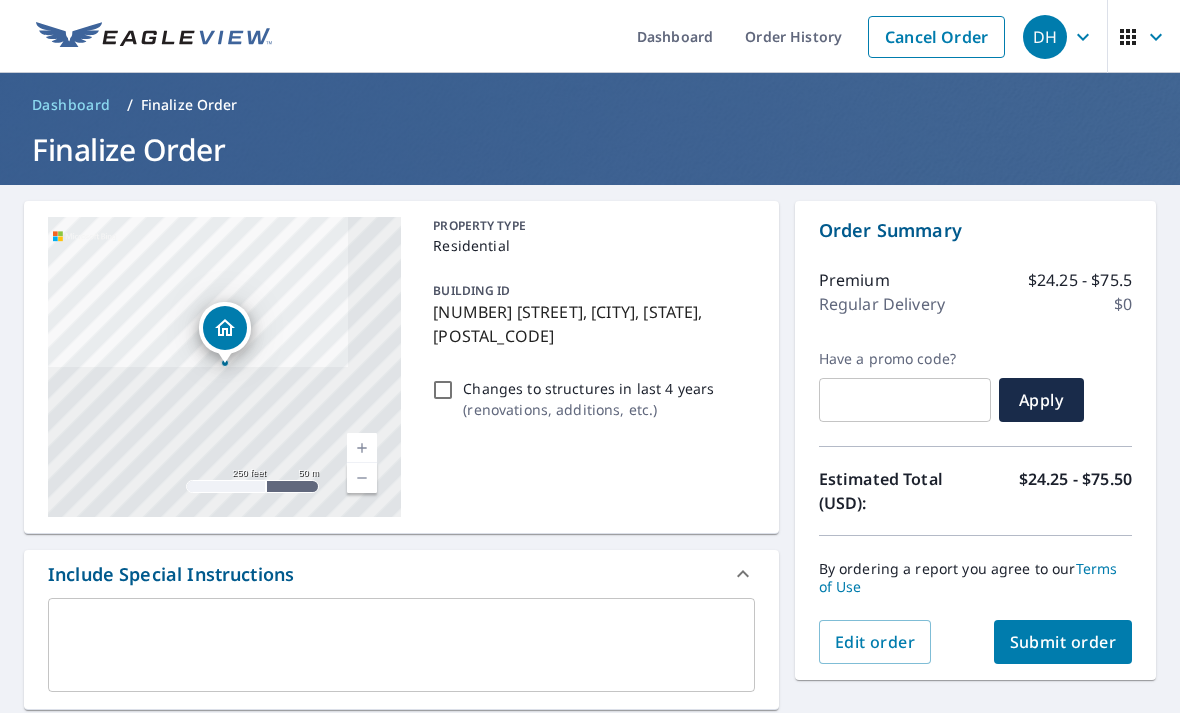 click on "Submit order" at bounding box center [1063, 642] 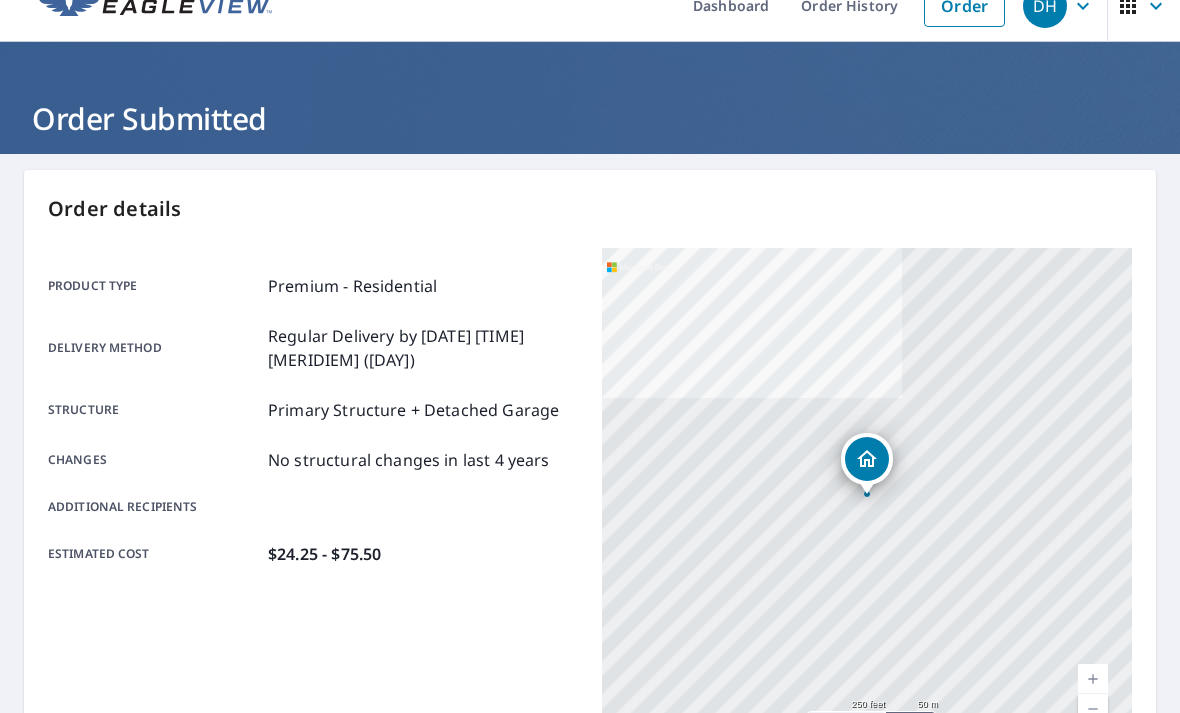 scroll, scrollTop: 32, scrollLeft: 0, axis: vertical 